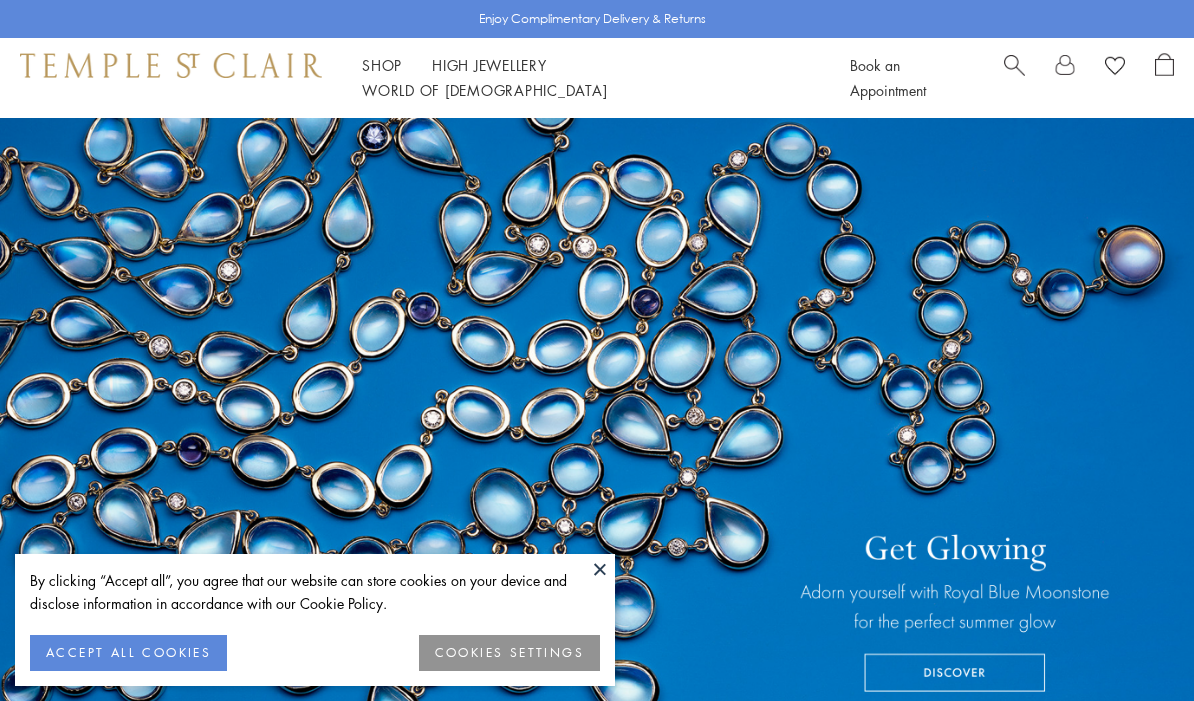 scroll, scrollTop: 0, scrollLeft: 0, axis: both 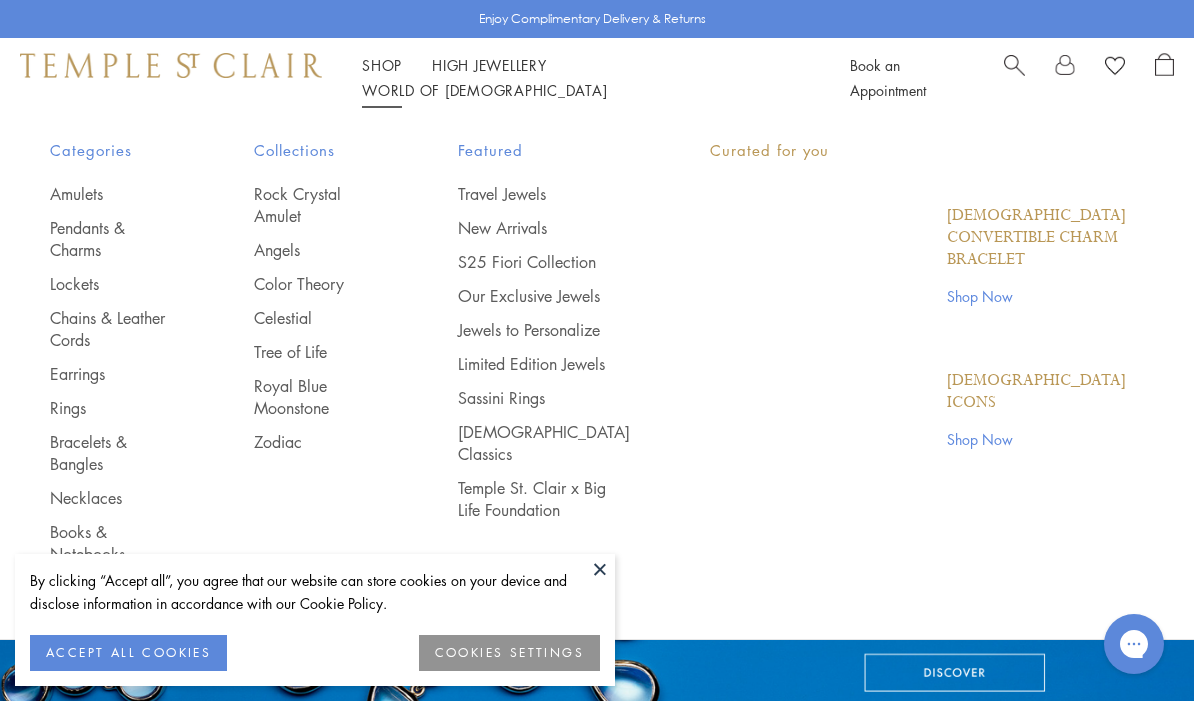 click on "Shop Shop" at bounding box center [382, 65] 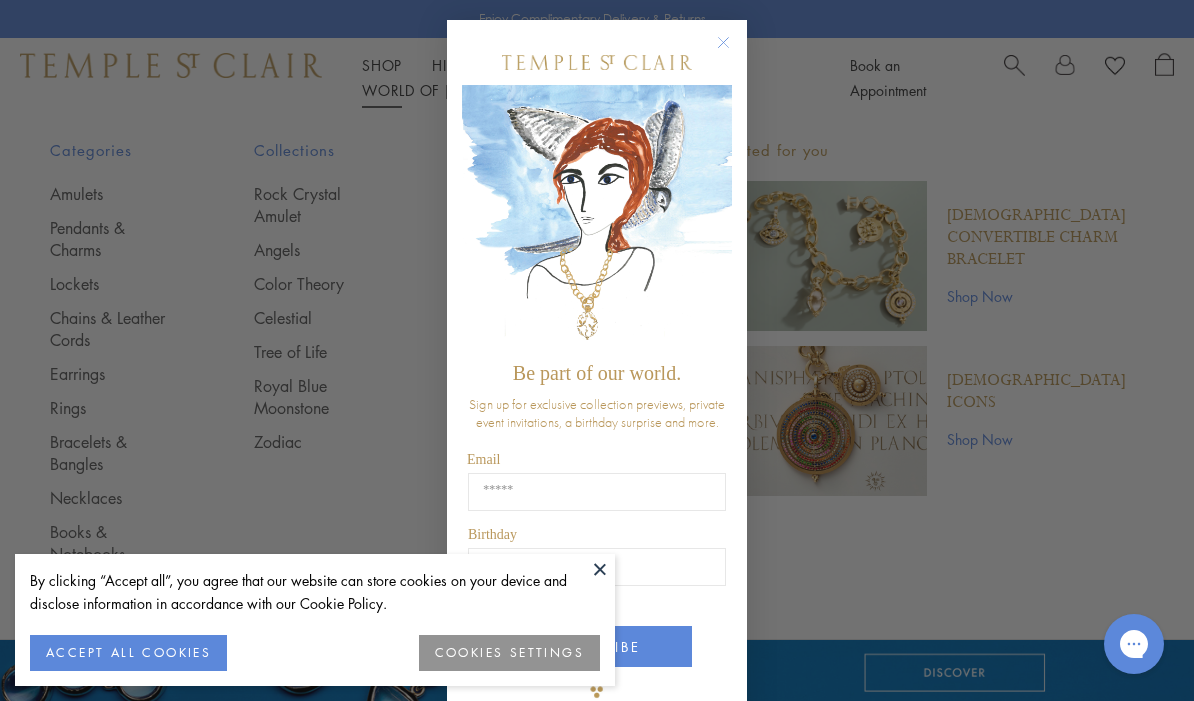 click on "Close dialog Be part of our world. Sign up for exclusive collection previews, private event invitations, a birthday surprise and more. Email Birthday Birthday SUBSCRIBE ******" at bounding box center (597, 350) 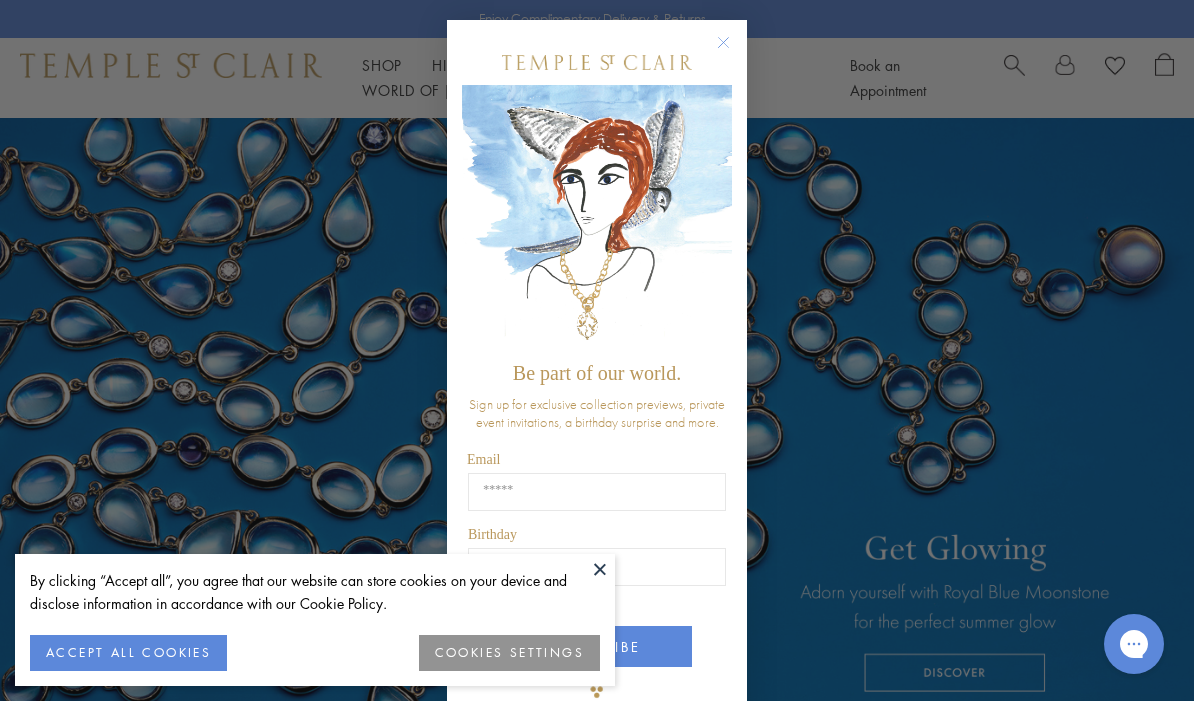 click 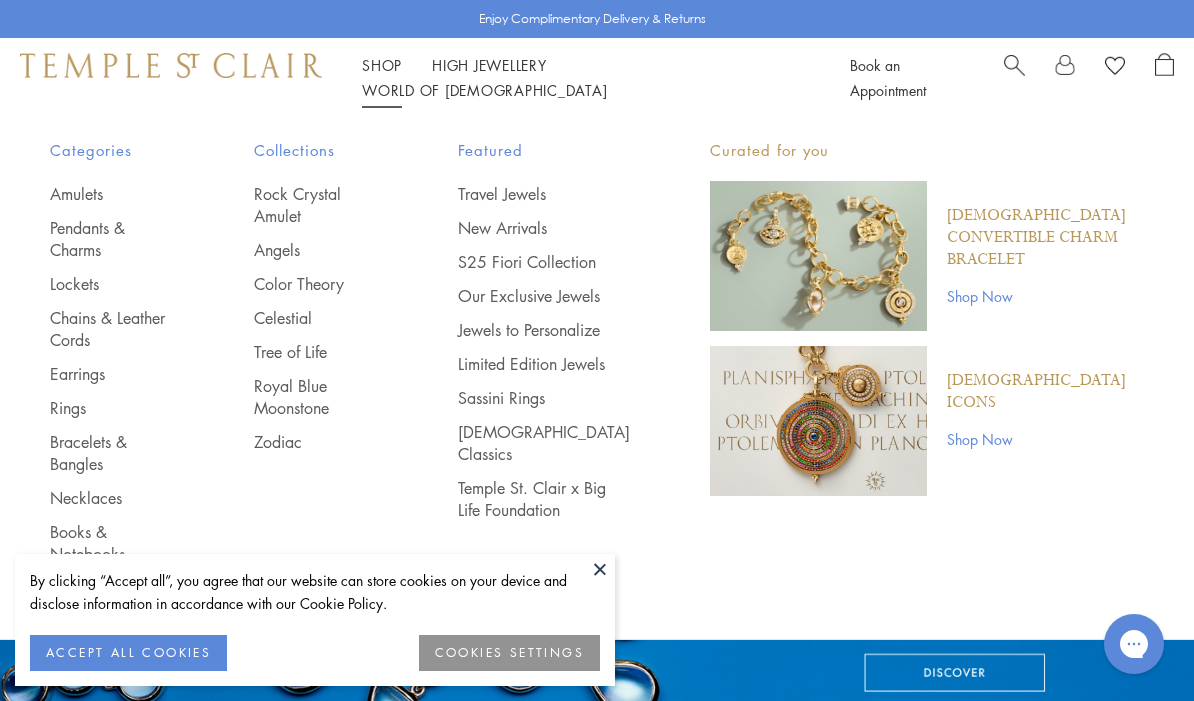 click on "Rings" at bounding box center [112, 408] 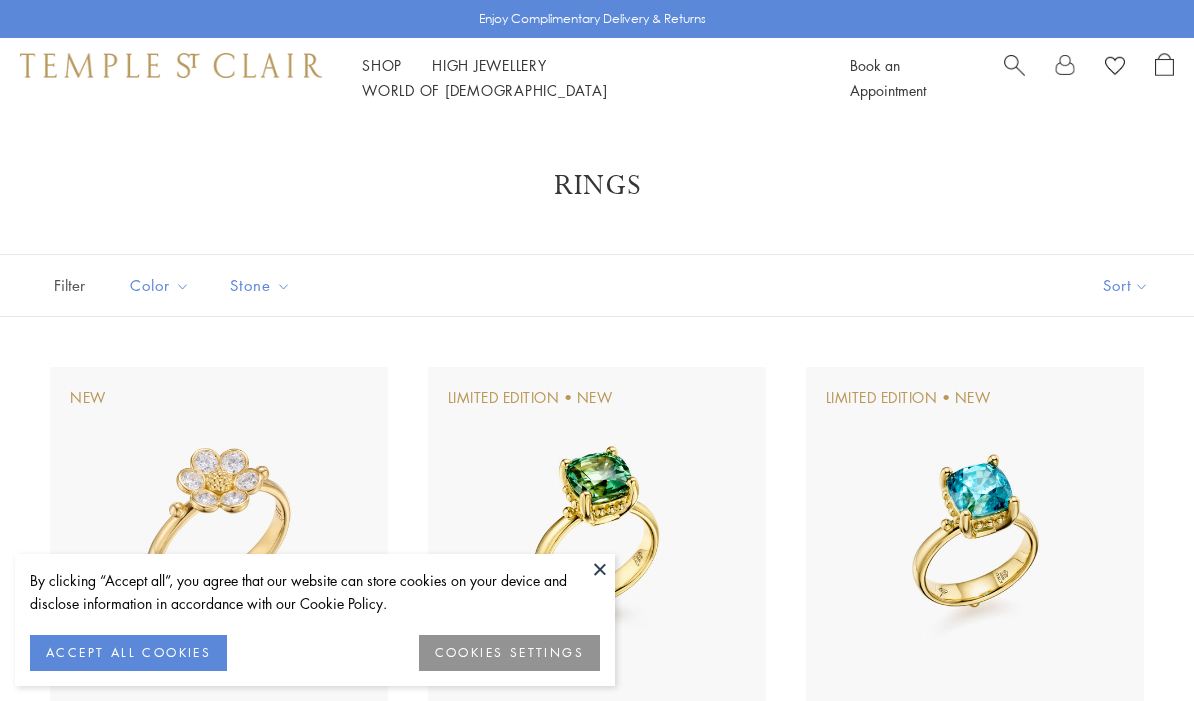 scroll, scrollTop: 0, scrollLeft: 0, axis: both 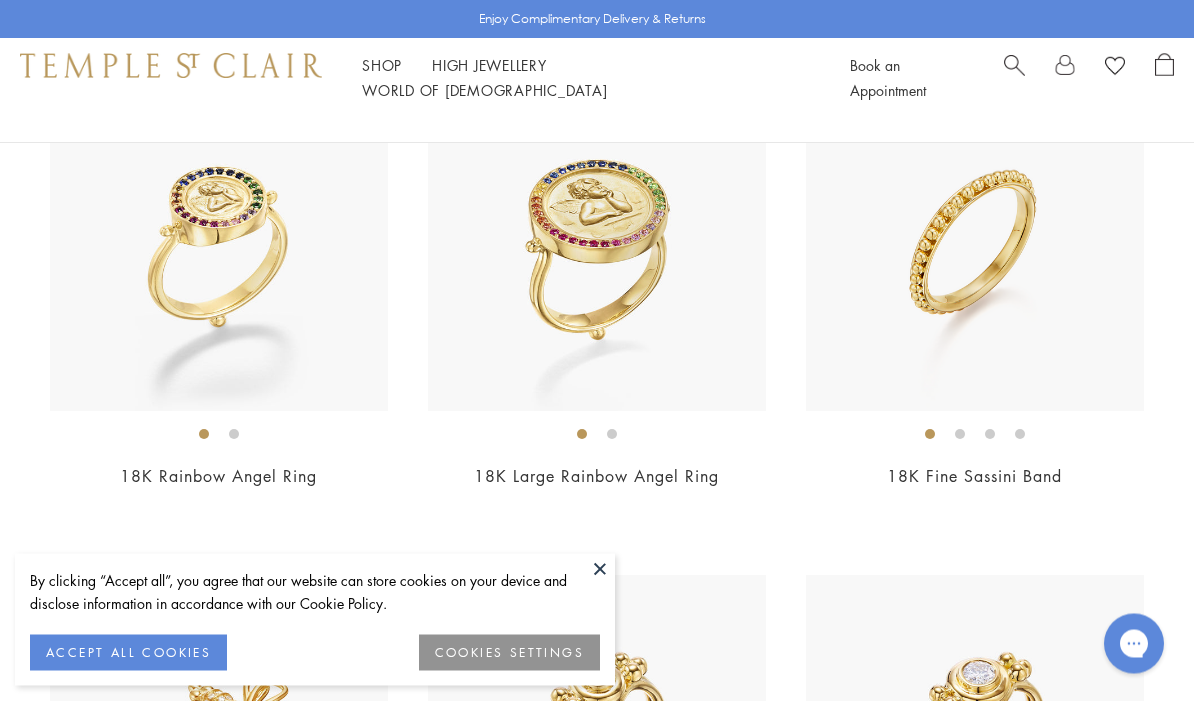 click on "New
Limited Edition • New
Limited Edition • New
Limited Edition • New
Limited Edition • New
Limited Edition • New
Limited Edition • New" at bounding box center [597, 2588] 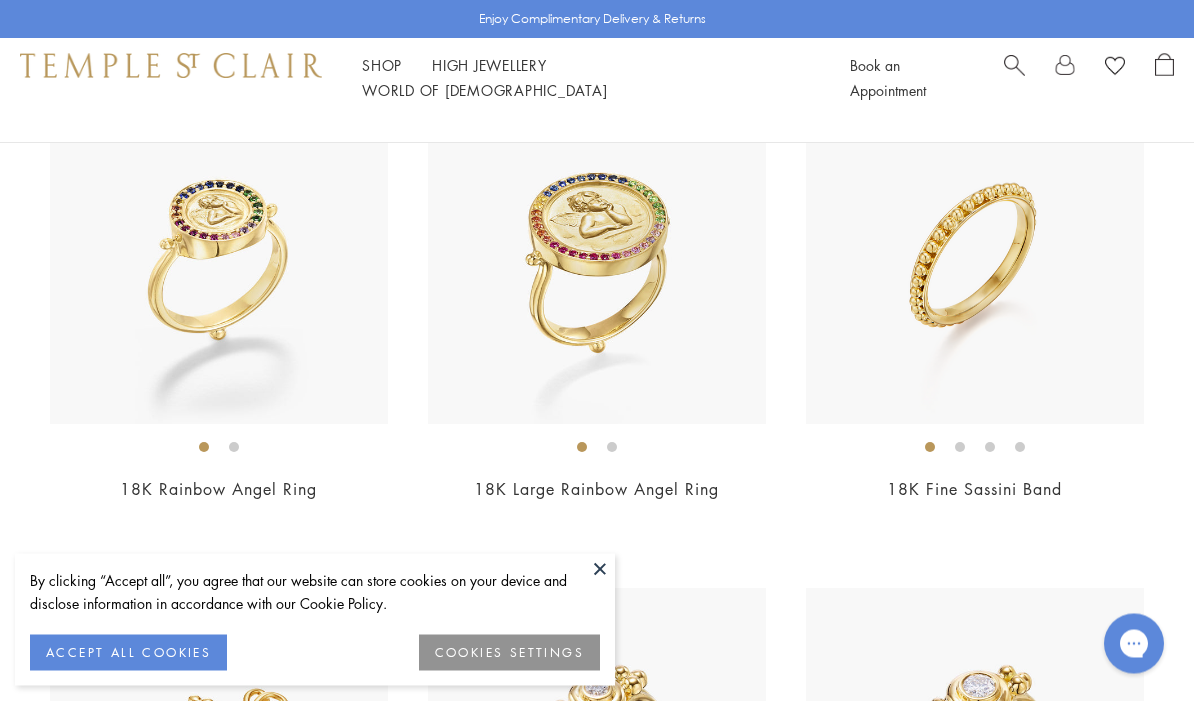 scroll, scrollTop: 1790, scrollLeft: 0, axis: vertical 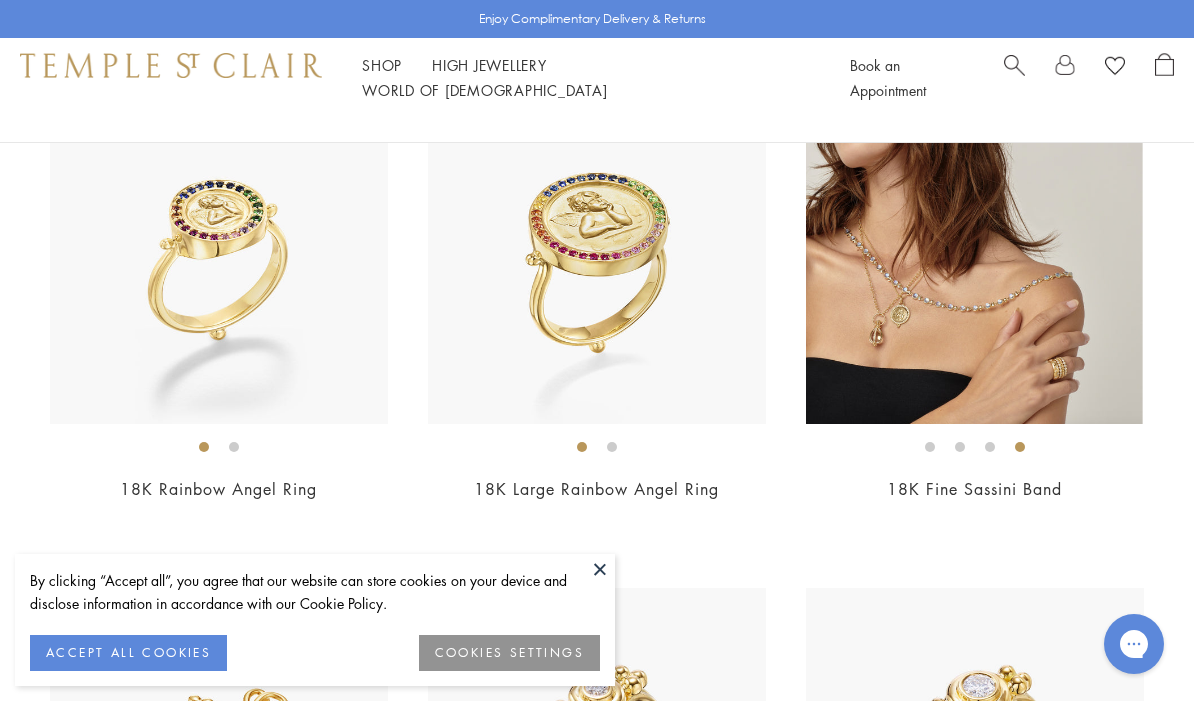 click at bounding box center [974, 255] 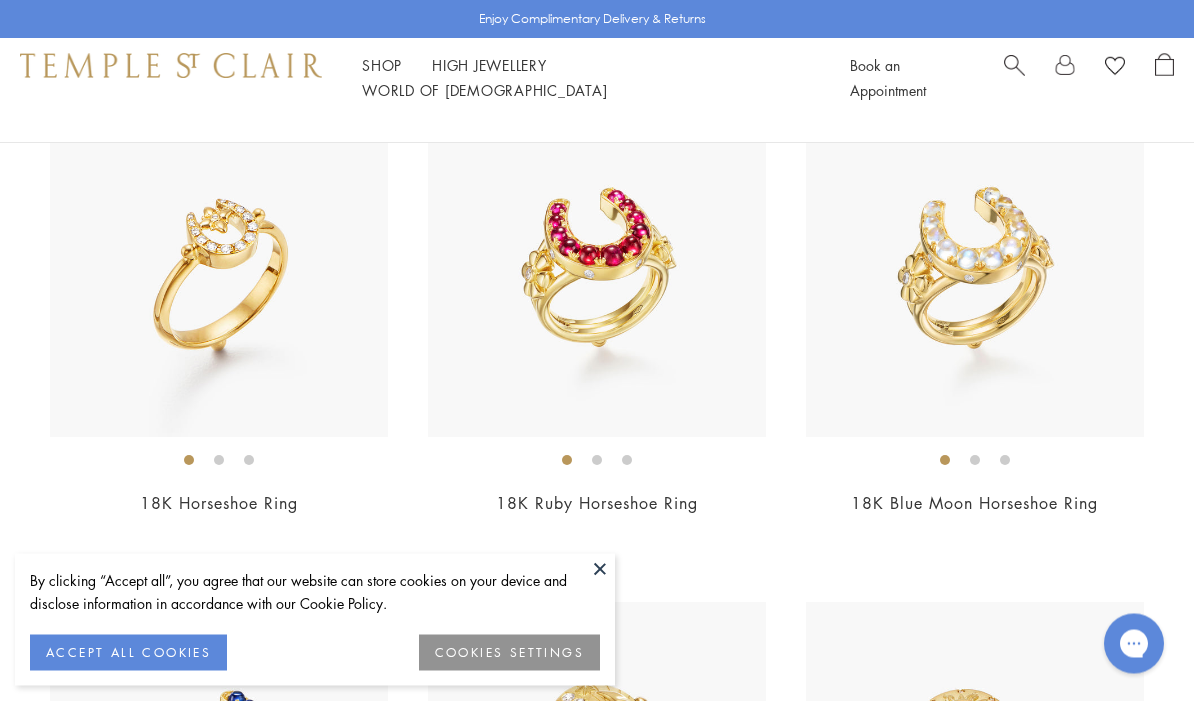 scroll, scrollTop: 4291, scrollLeft: 0, axis: vertical 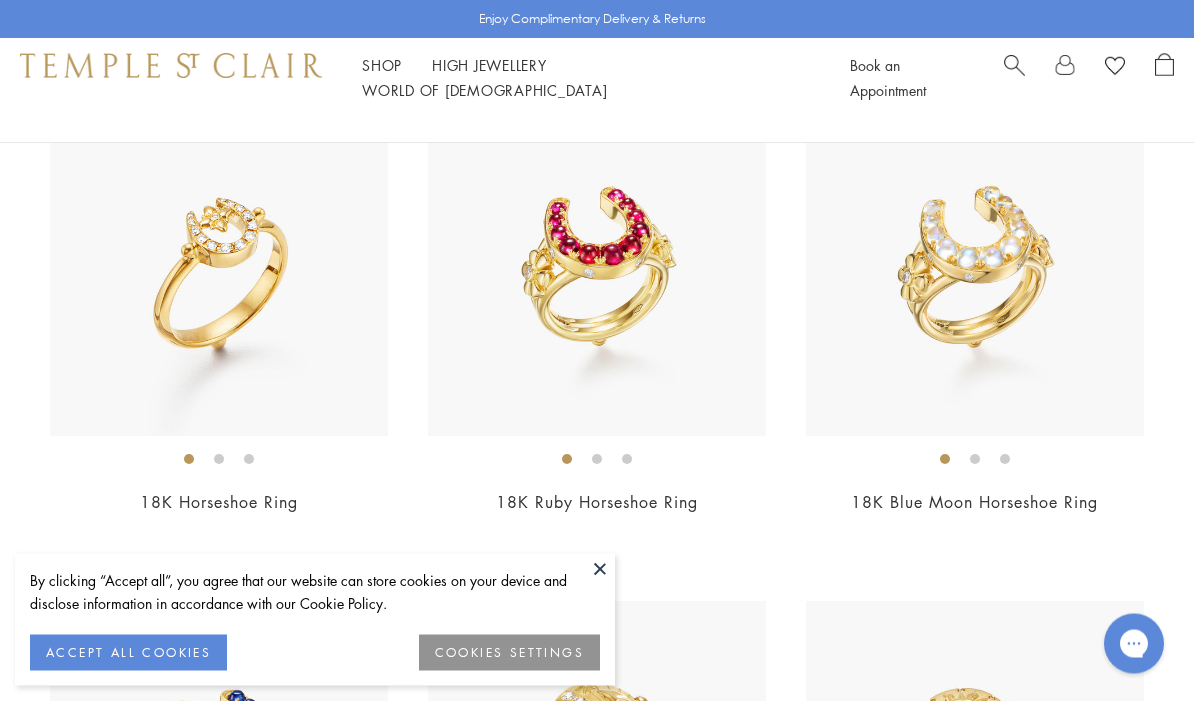 click on "$3,250" at bounding box center (219, 530) 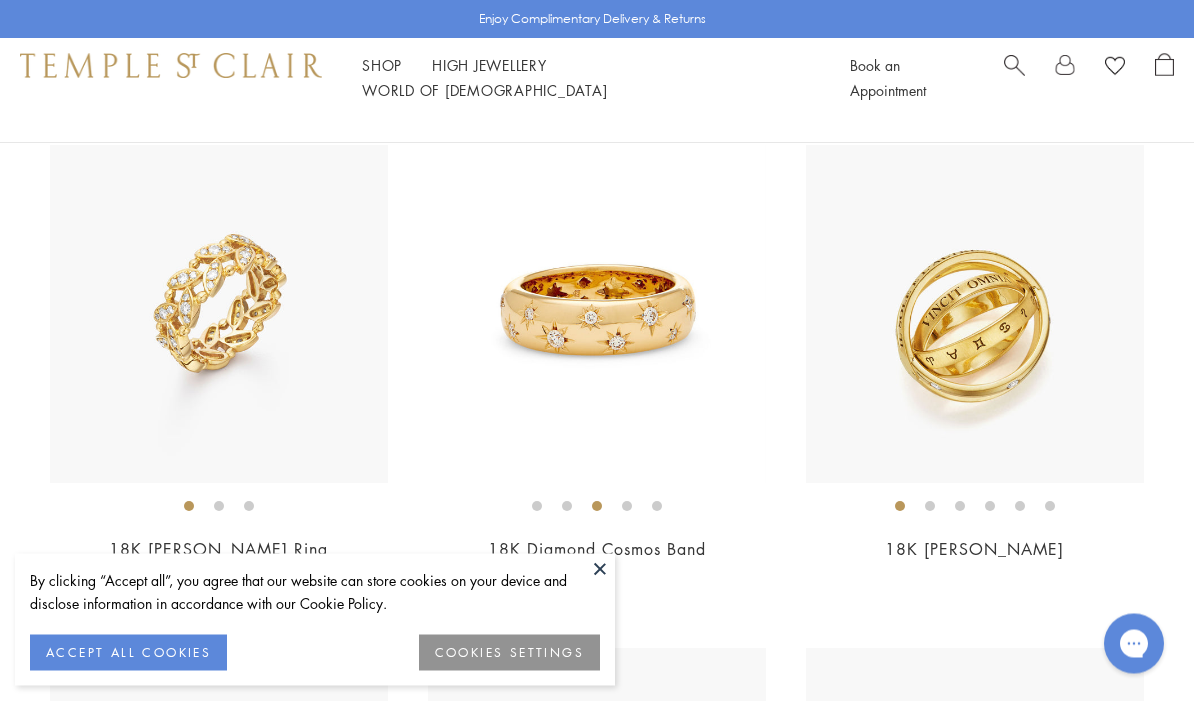 scroll, scrollTop: 5754, scrollLeft: 0, axis: vertical 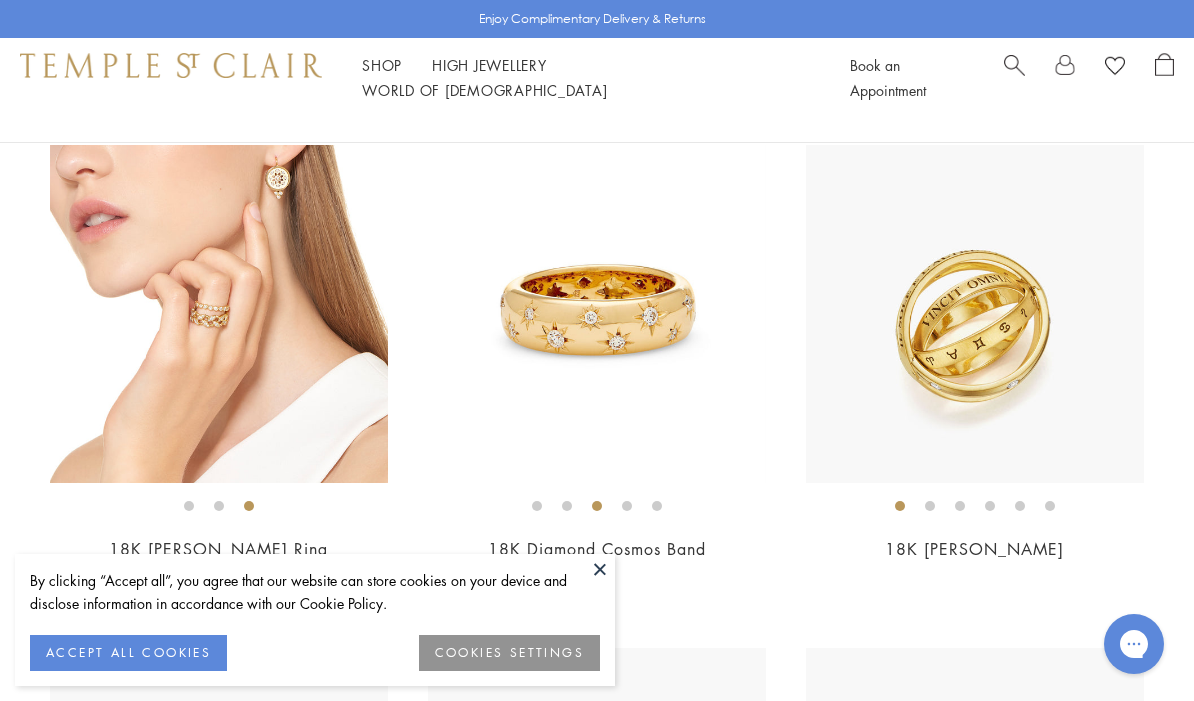click at bounding box center [219, 314] 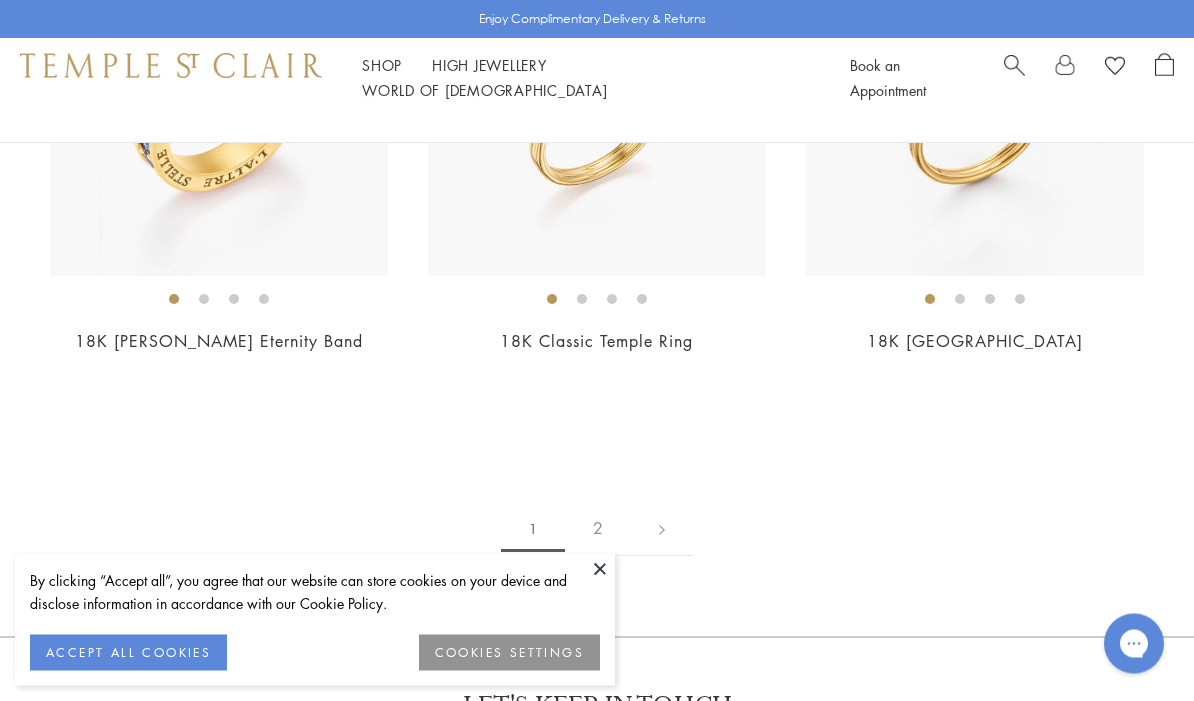 scroll, scrollTop: 7974, scrollLeft: 0, axis: vertical 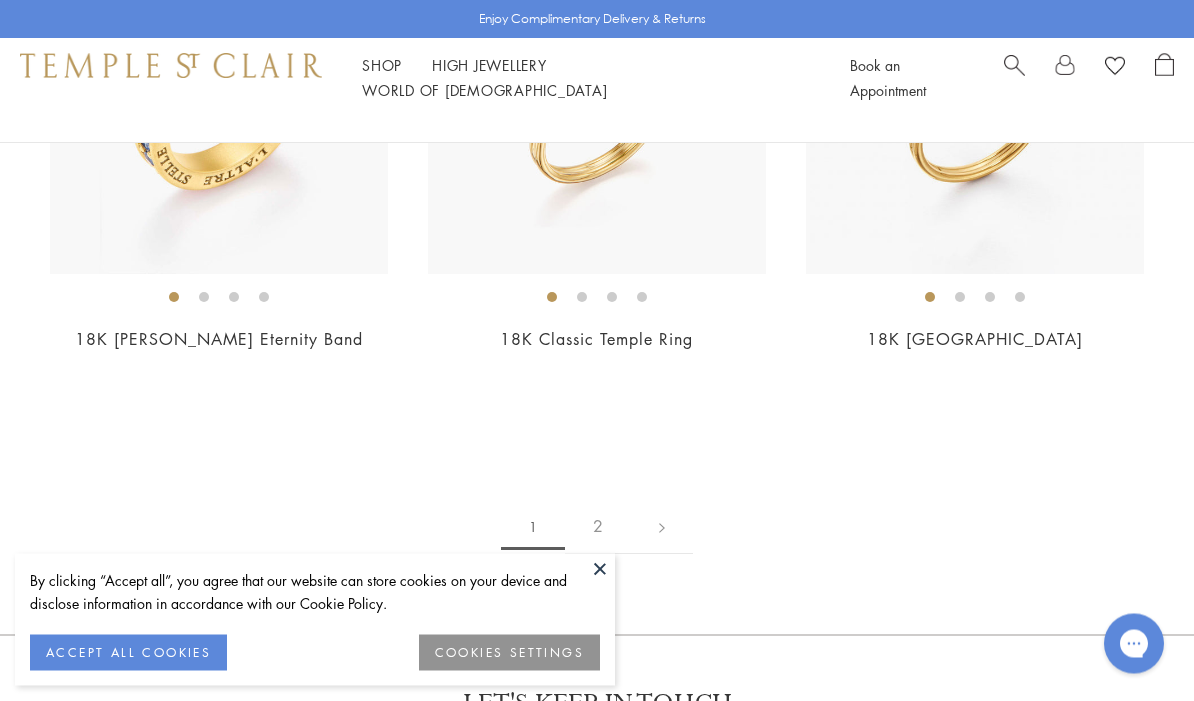 click at bounding box center [662, 527] 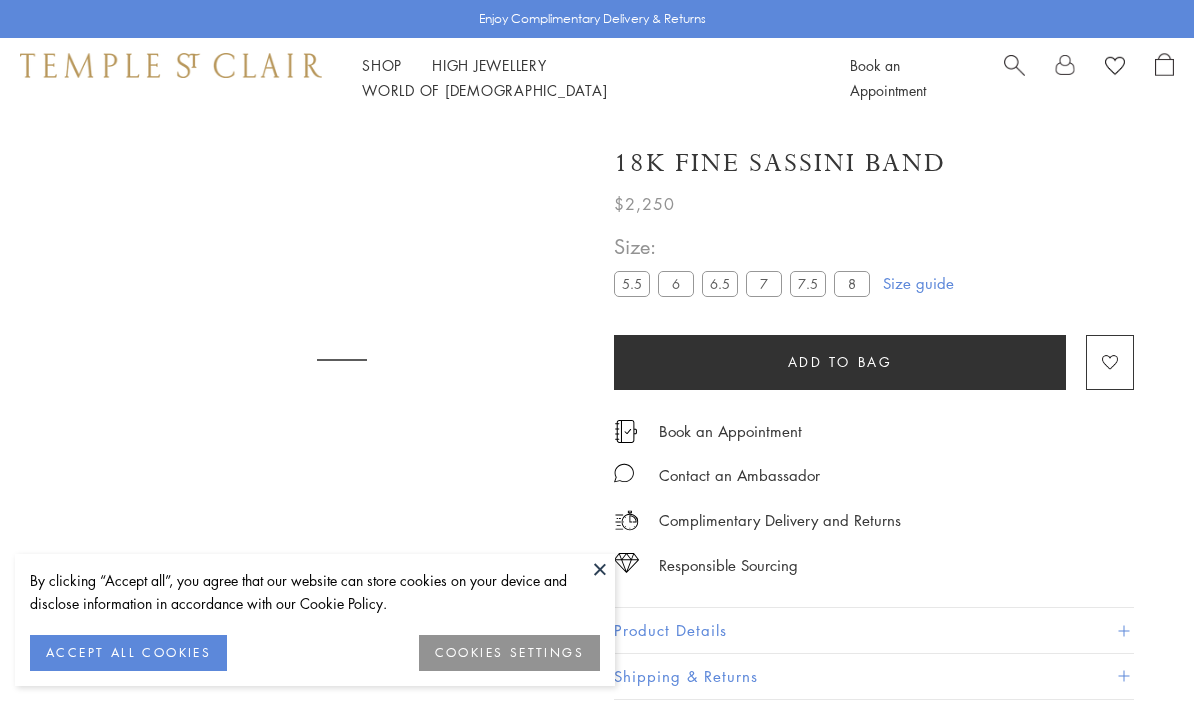 scroll, scrollTop: 0, scrollLeft: 0, axis: both 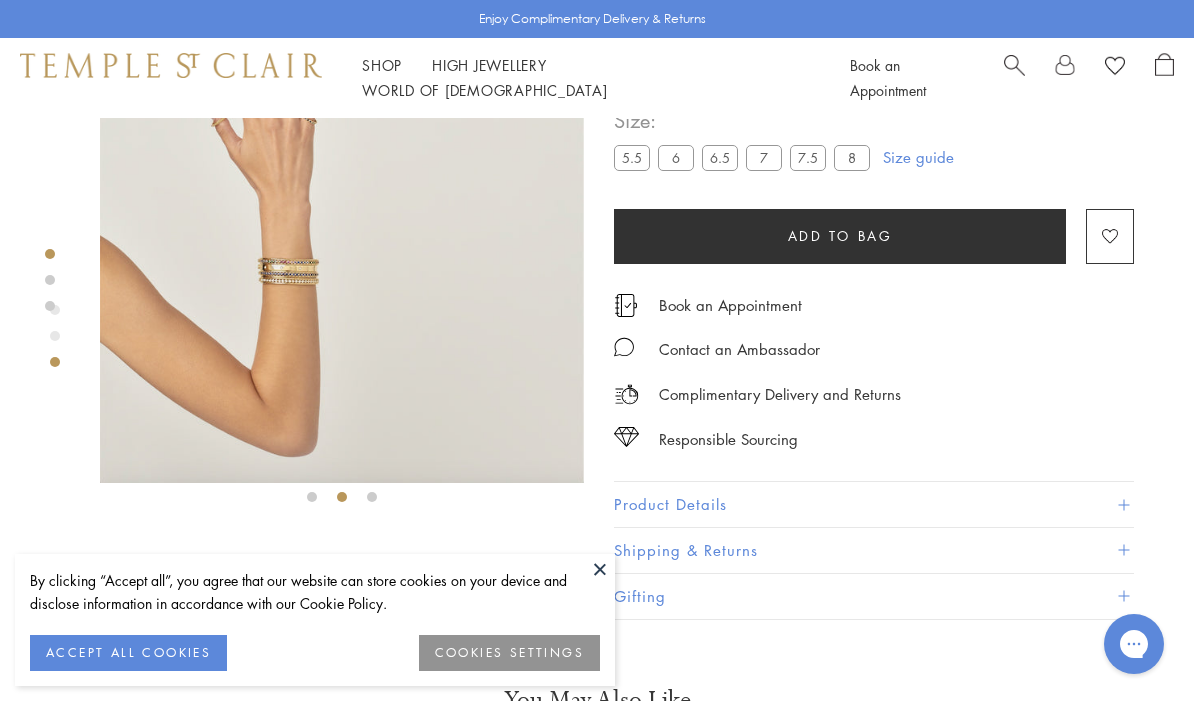 click at bounding box center (342, 241) 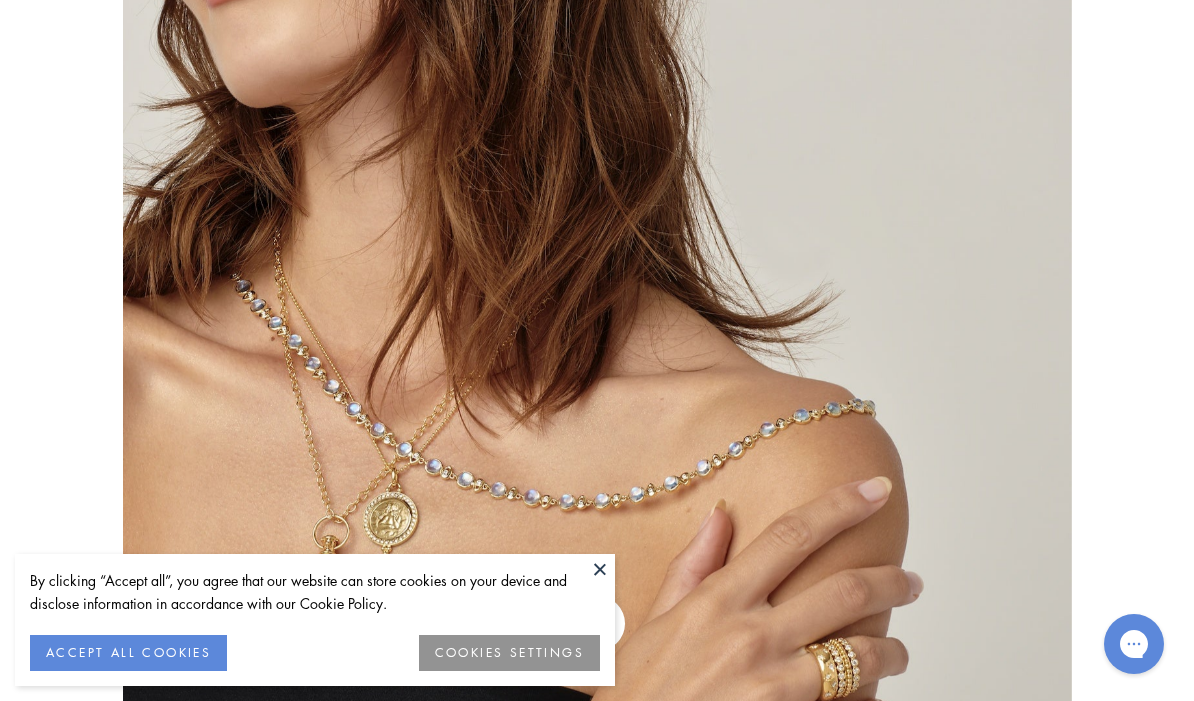 click at bounding box center (600, 569) 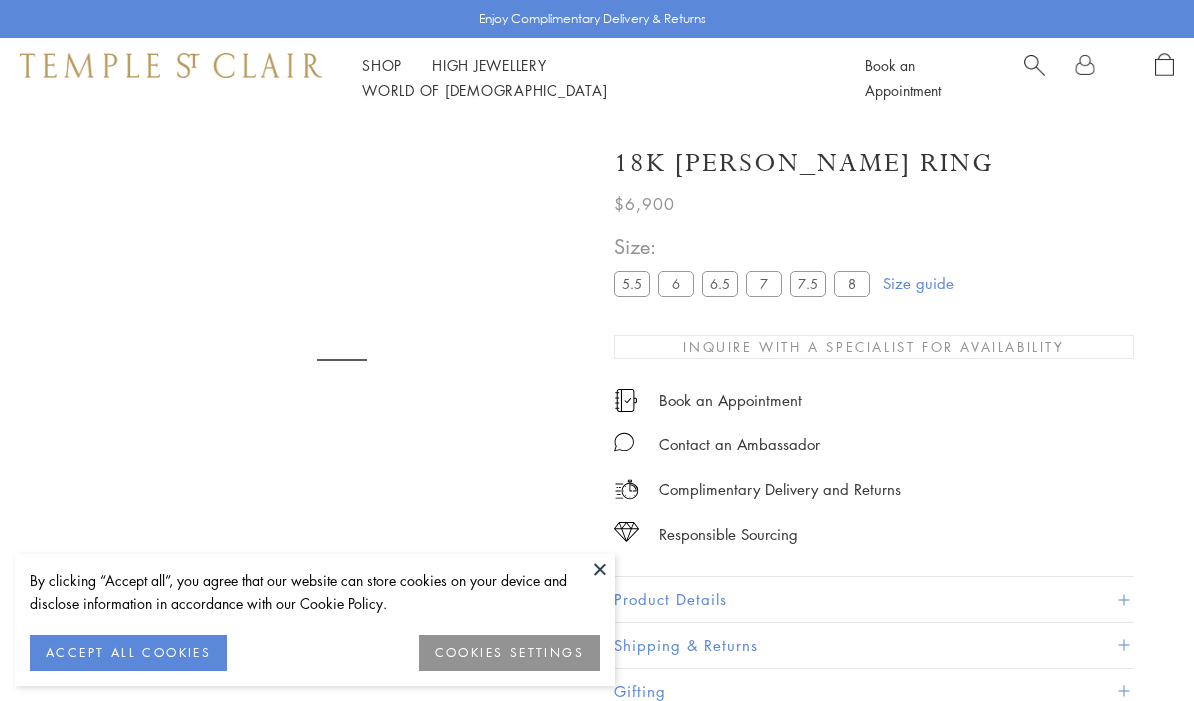 scroll, scrollTop: 0, scrollLeft: 0, axis: both 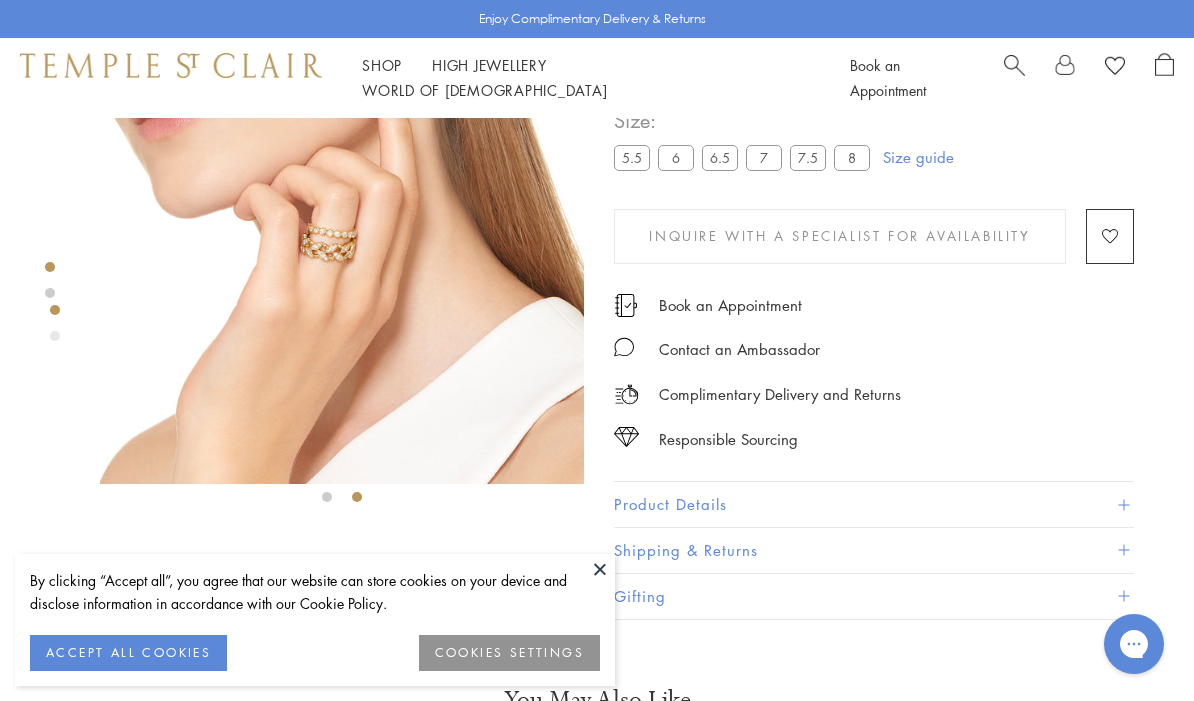 click at bounding box center [342, 242] 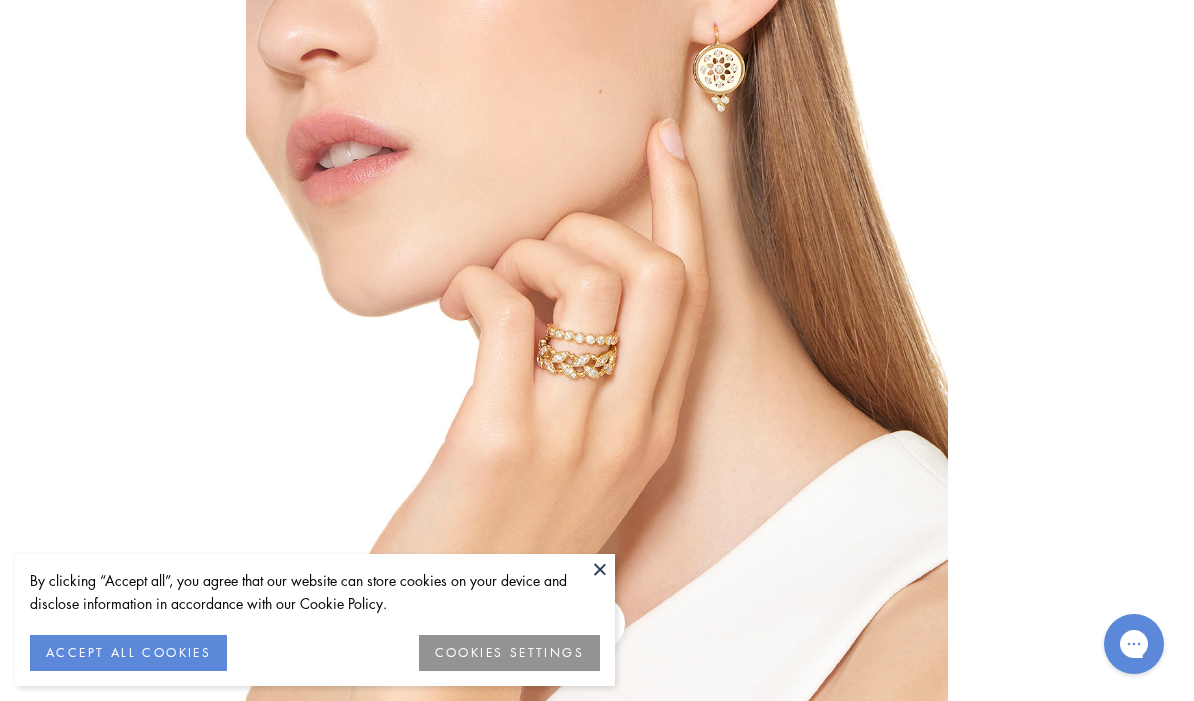 click at bounding box center [600, 569] 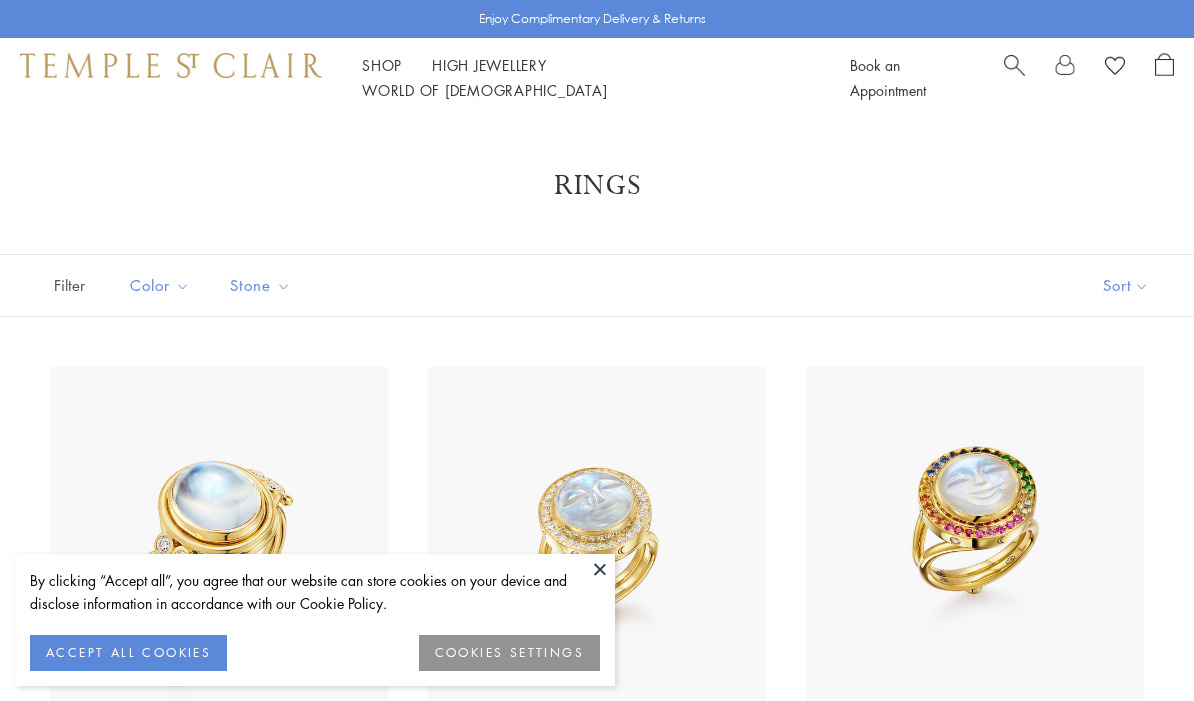 scroll, scrollTop: 0, scrollLeft: 0, axis: both 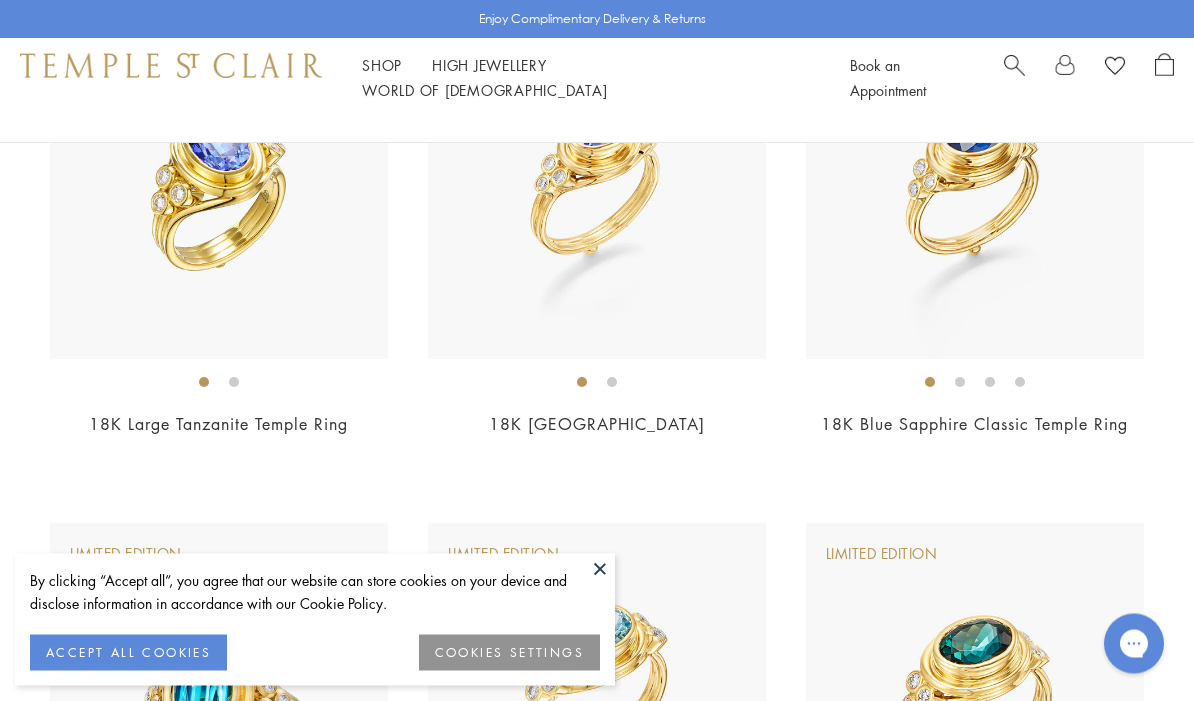 click on "Limited Edition
Limited Edition
Limited Edition
Limited Edition
Limited Edition
Limited Edition" at bounding box center (597, 536) 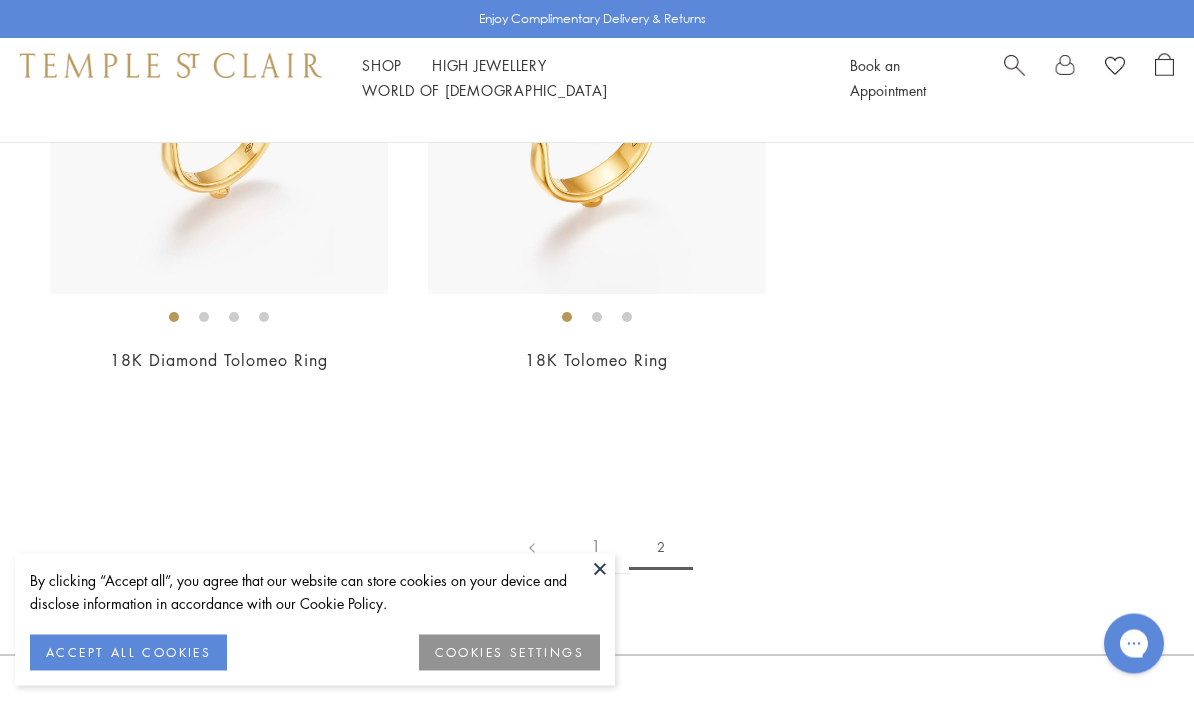 scroll, scrollTop: 3958, scrollLeft: 0, axis: vertical 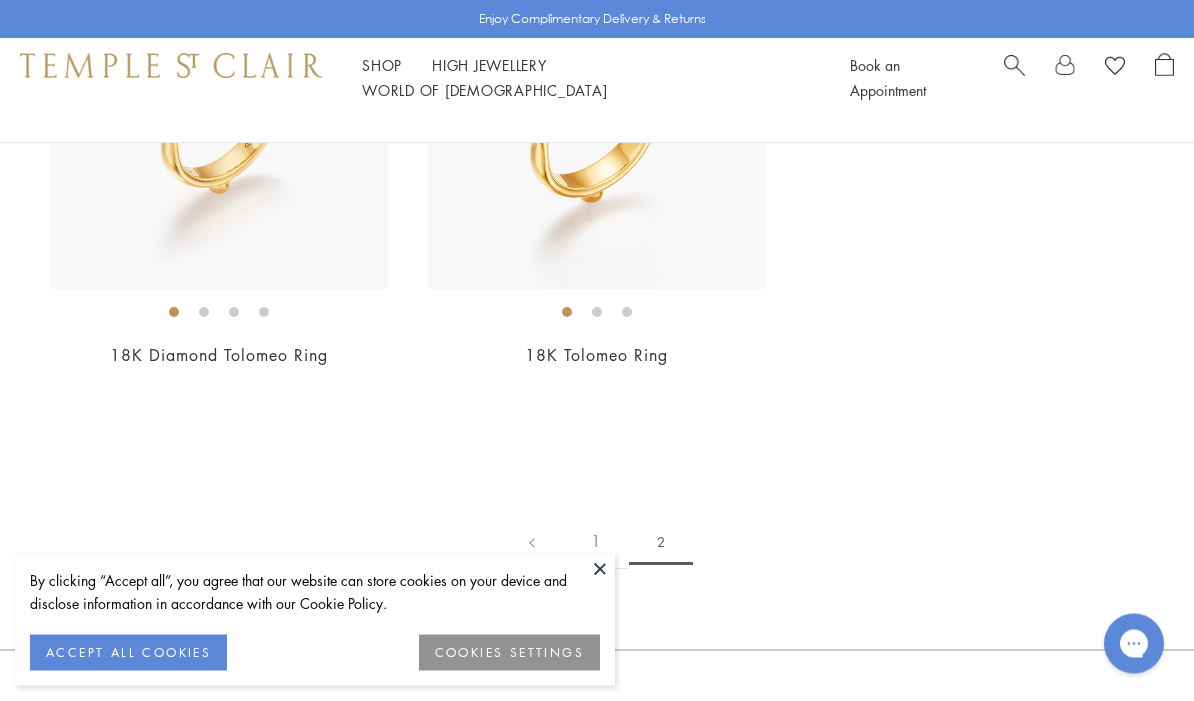 click on "1" at bounding box center [596, 542] 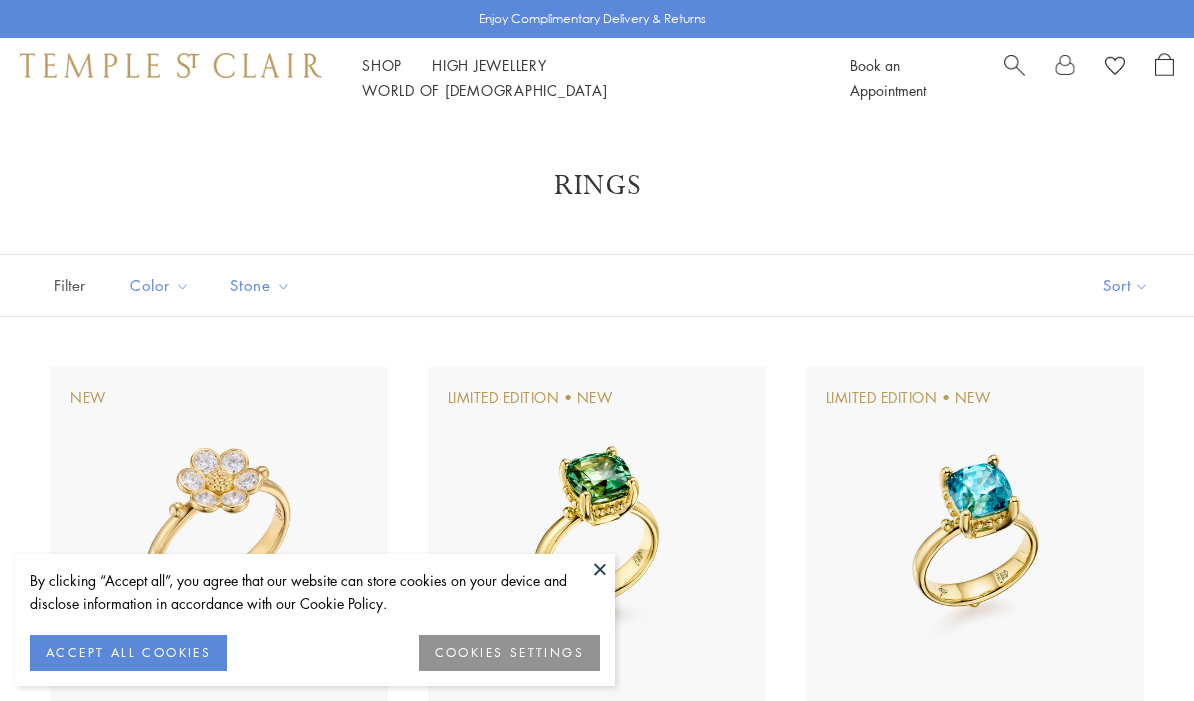 scroll, scrollTop: 0, scrollLeft: 0, axis: both 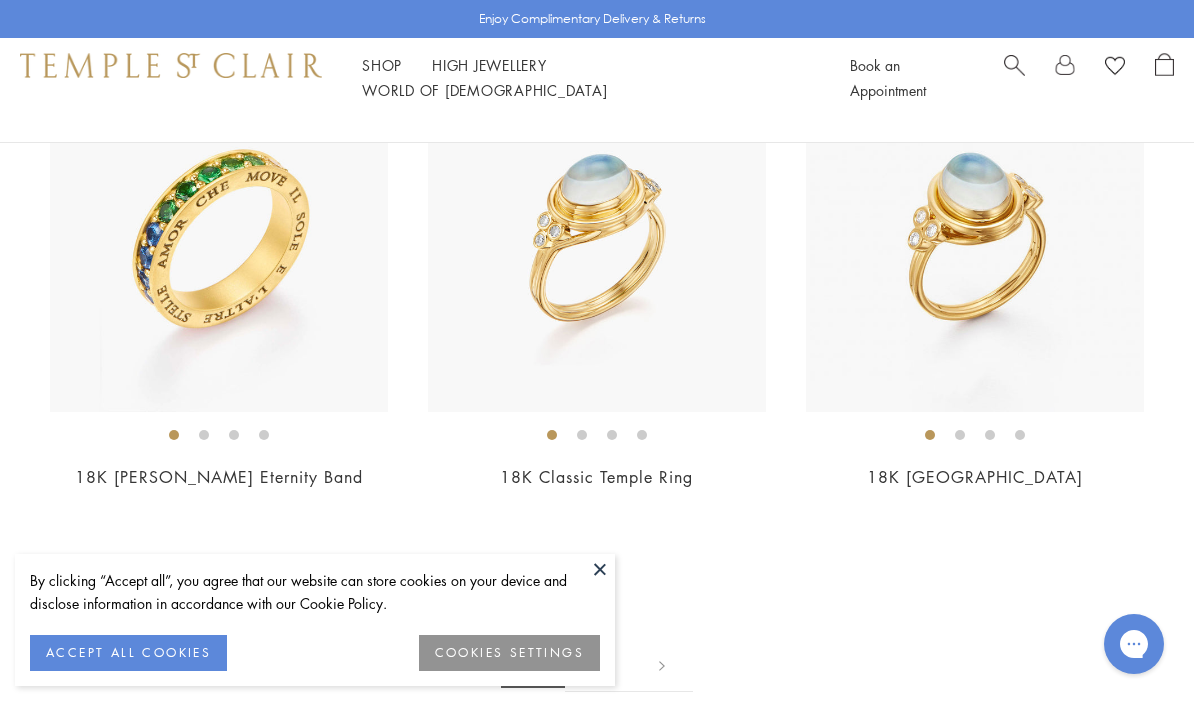 click at bounding box center [597, 243] 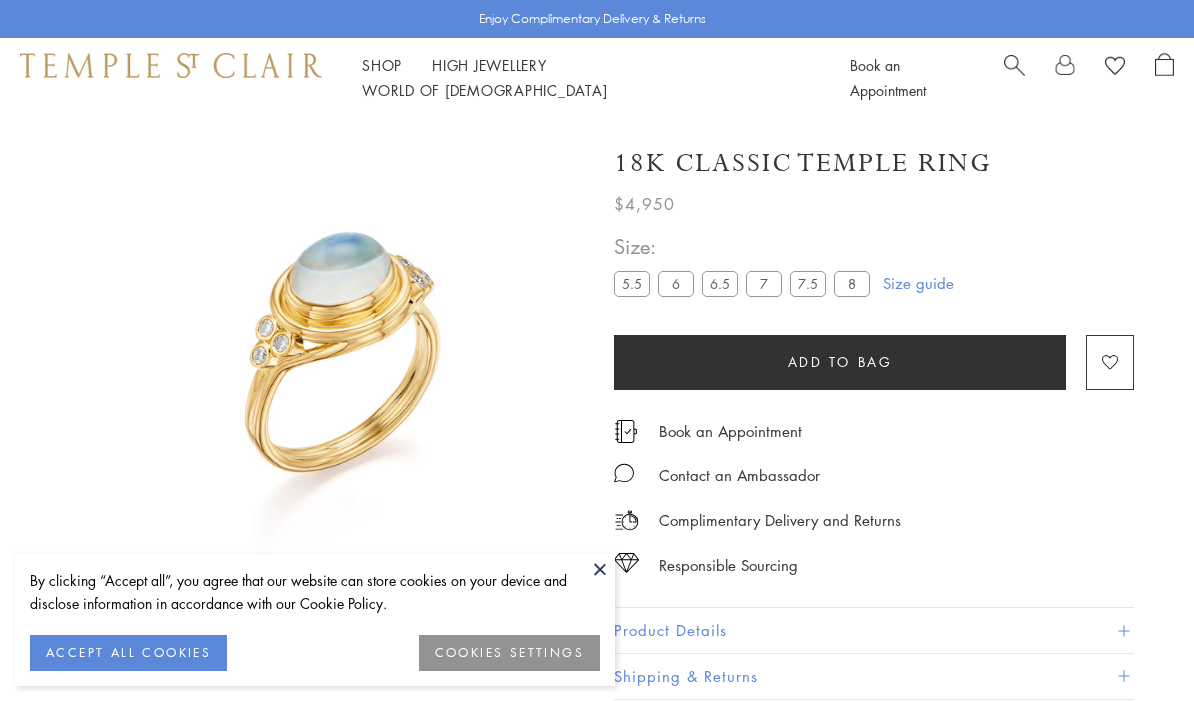 scroll, scrollTop: 0, scrollLeft: 0, axis: both 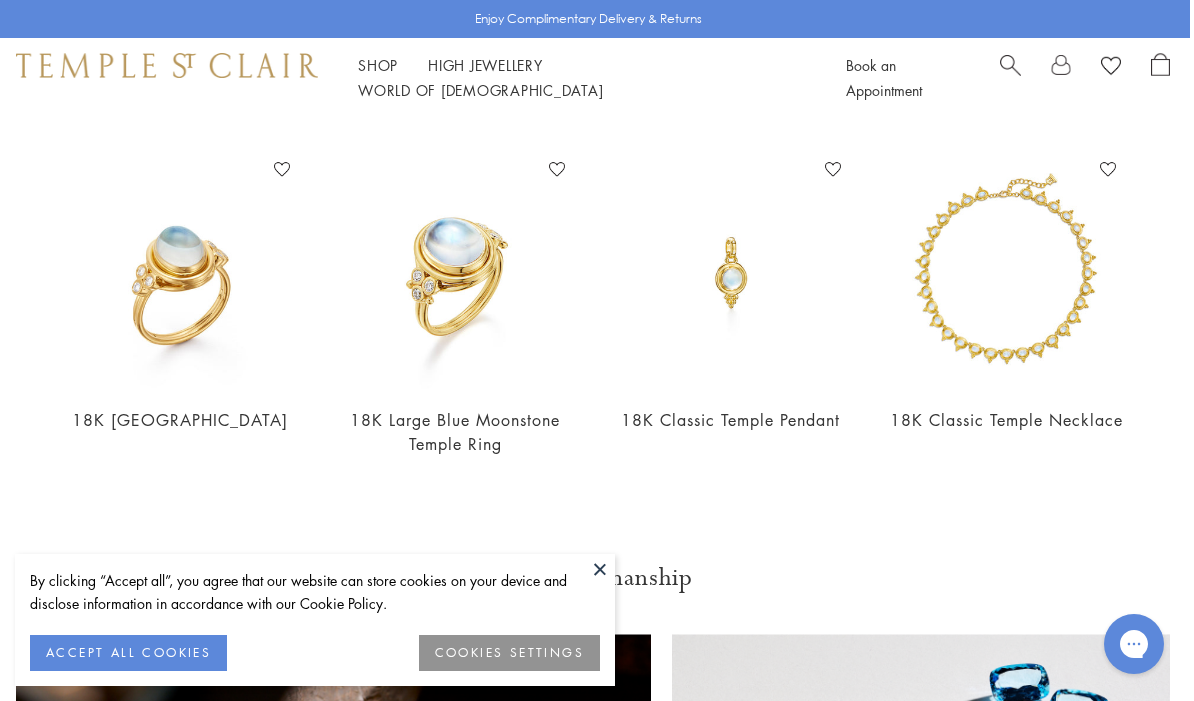 click at bounding box center [456, 272] 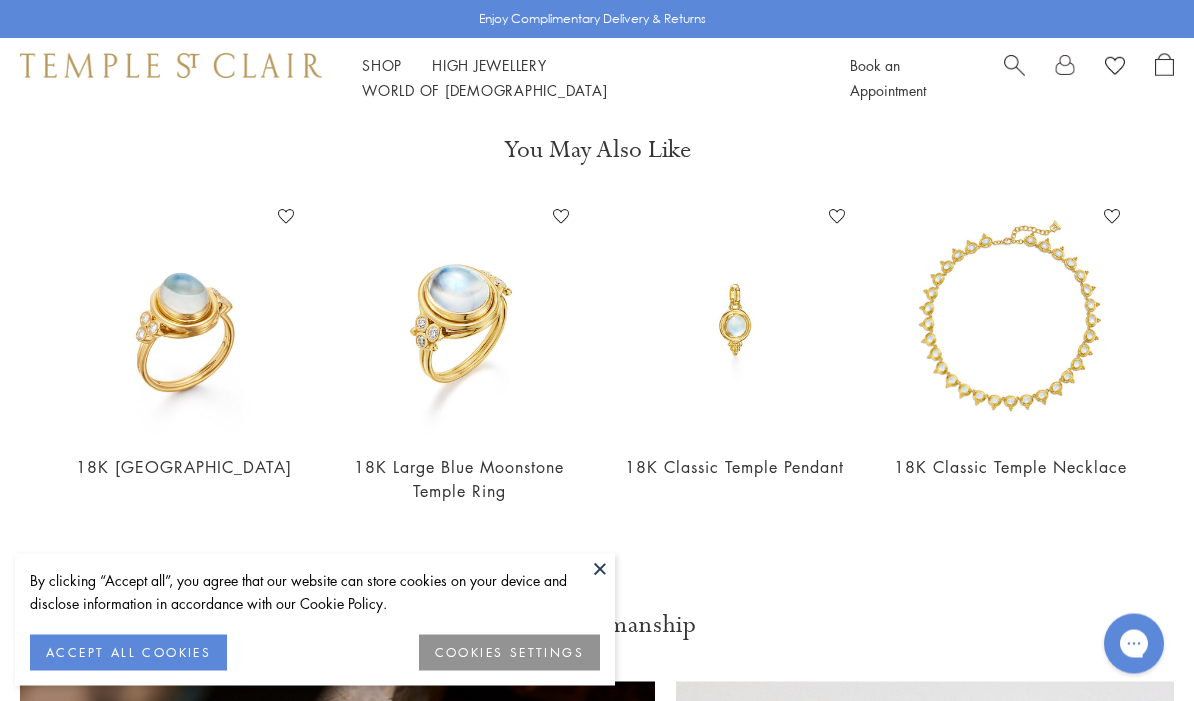 scroll, scrollTop: 668, scrollLeft: 0, axis: vertical 